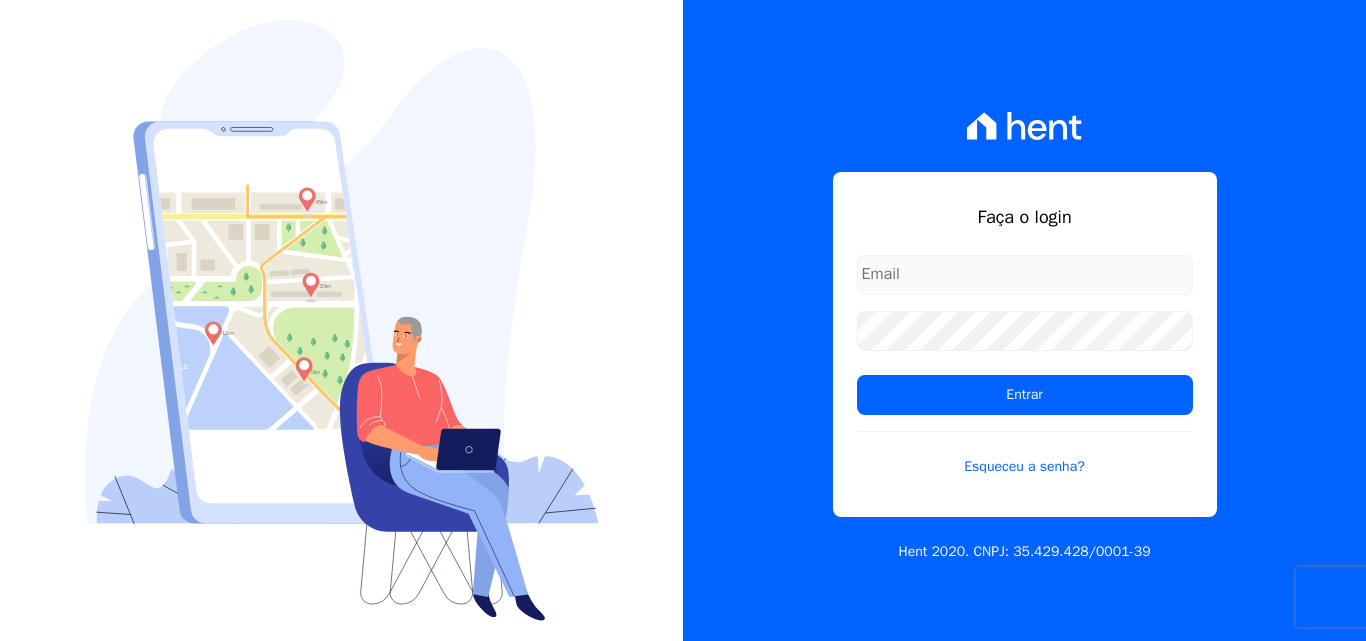 scroll, scrollTop: 0, scrollLeft: 0, axis: both 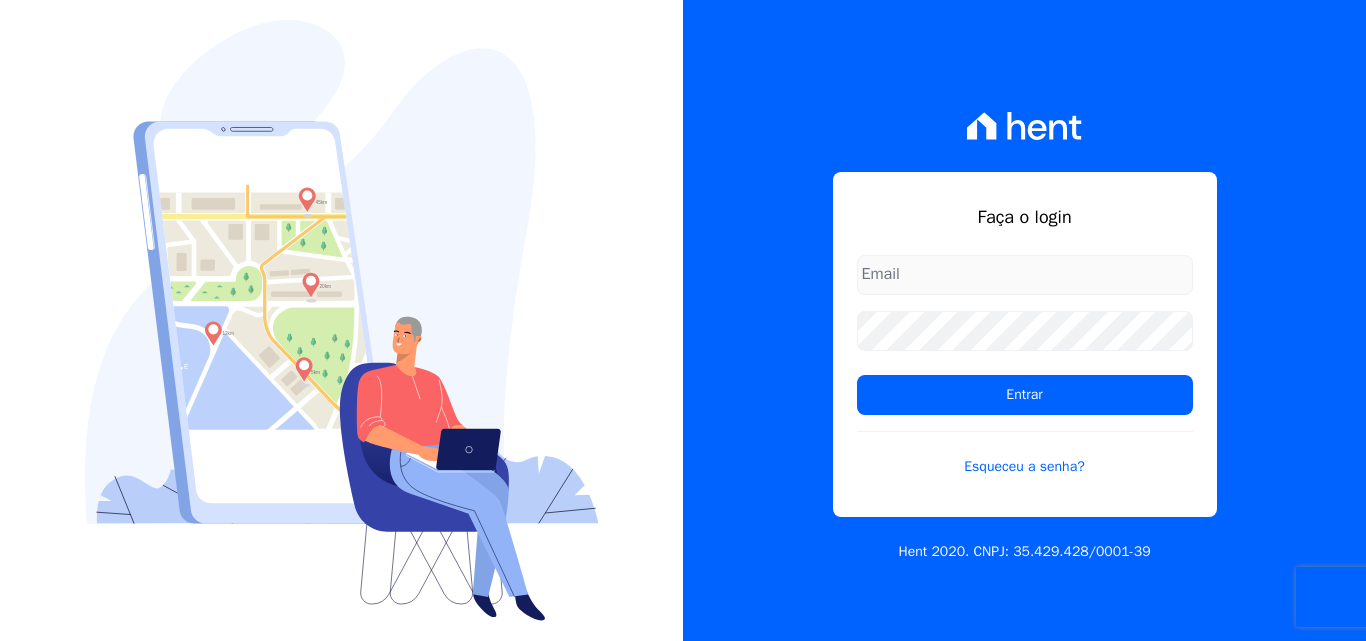 type on "[EMAIL]" 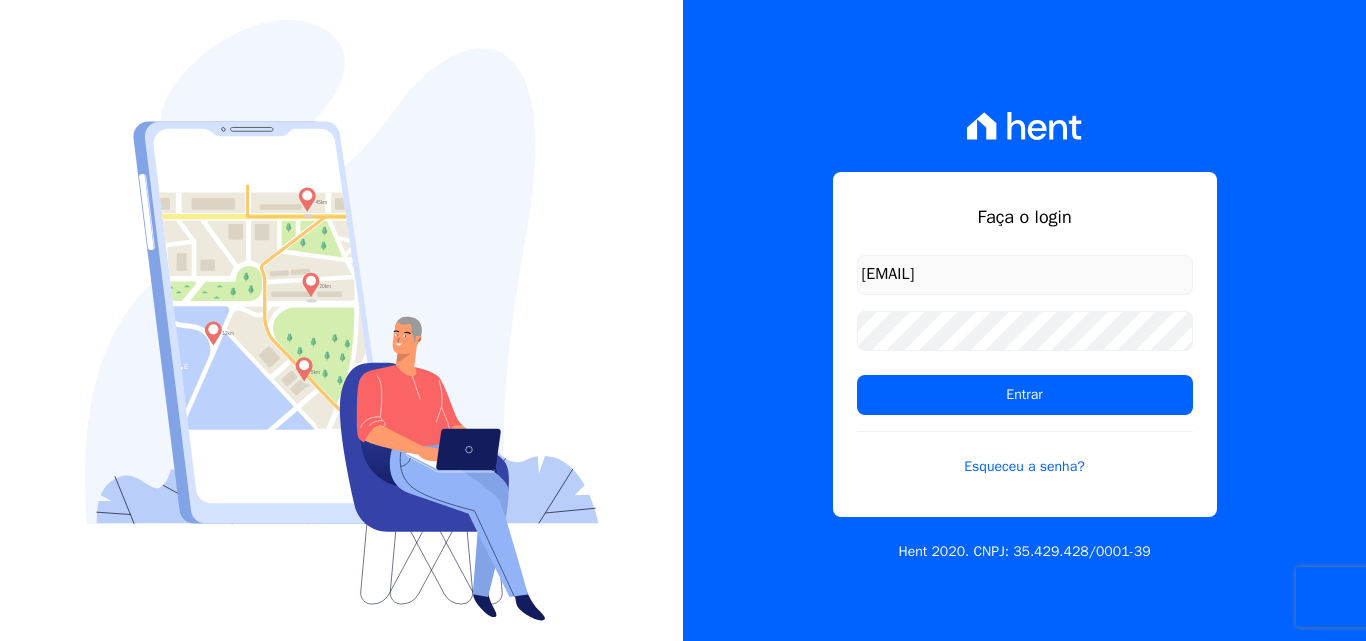 click on "Faça o login
[EMAIL]
Entrar
Esqueceu a senha?
Hent 2020. CNPJ: [CNPJ]" at bounding box center (1024, 320) 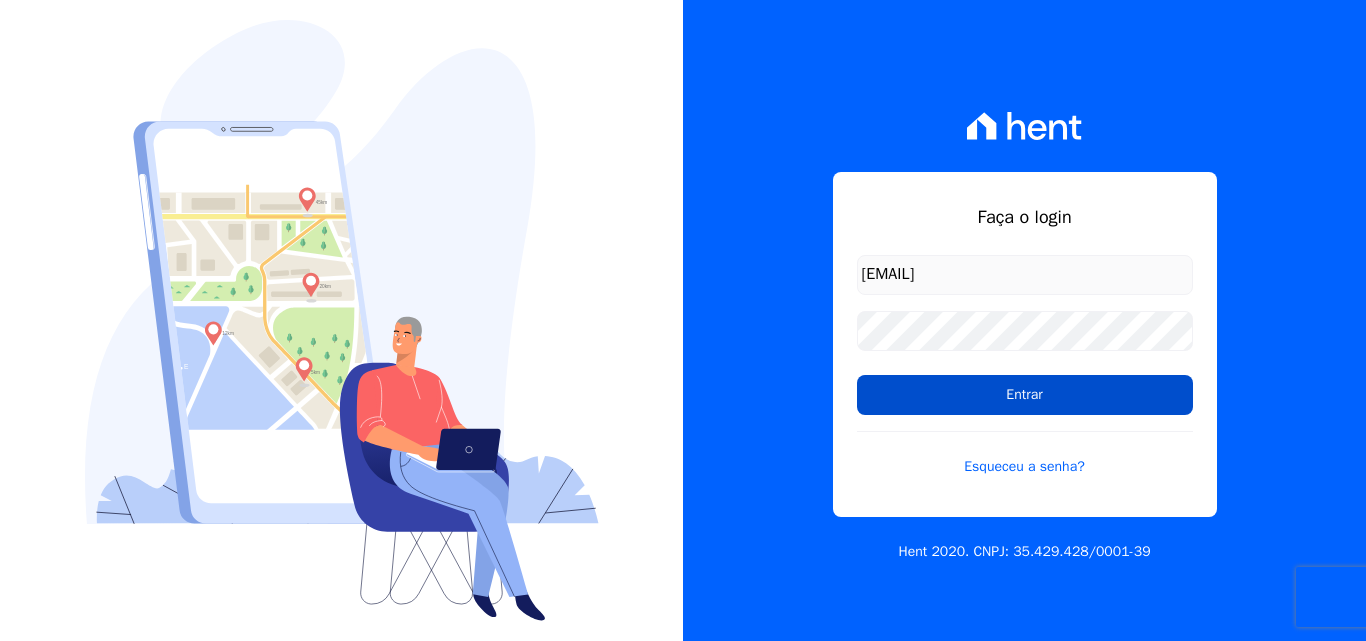 click on "Entrar" at bounding box center [1025, 395] 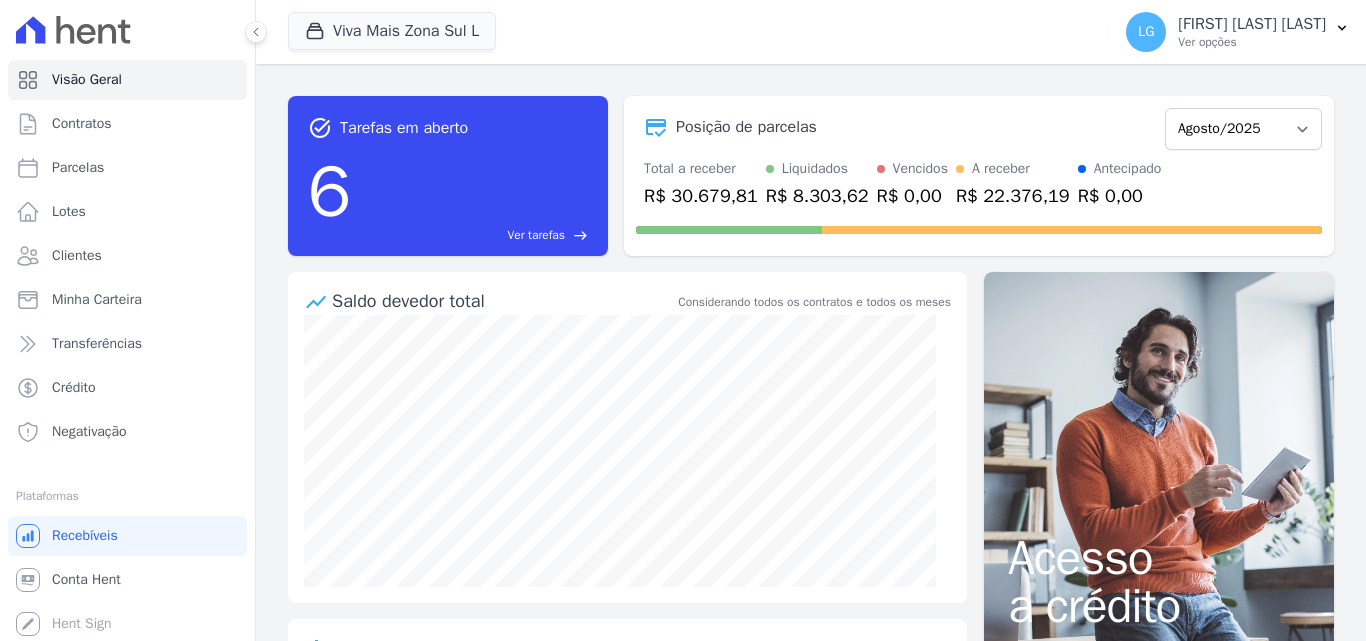 scroll, scrollTop: 0, scrollLeft: 0, axis: both 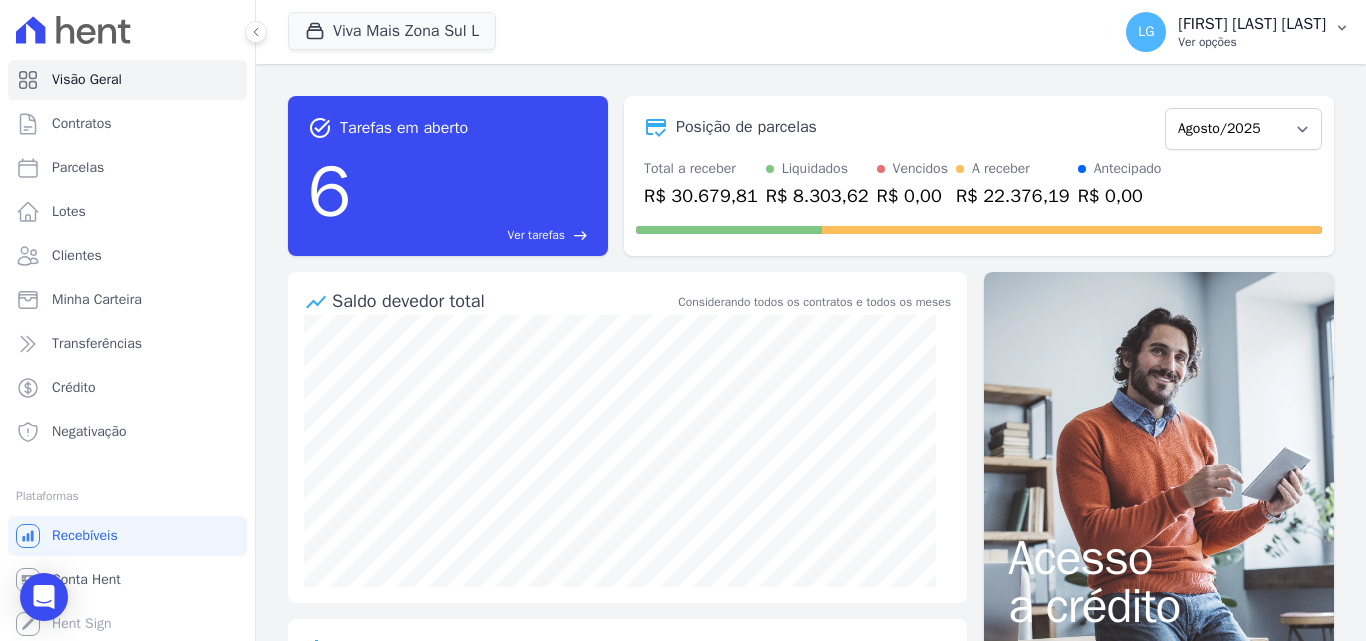 click on "[FIRST] [LAST] [LAST]" at bounding box center (1252, 24) 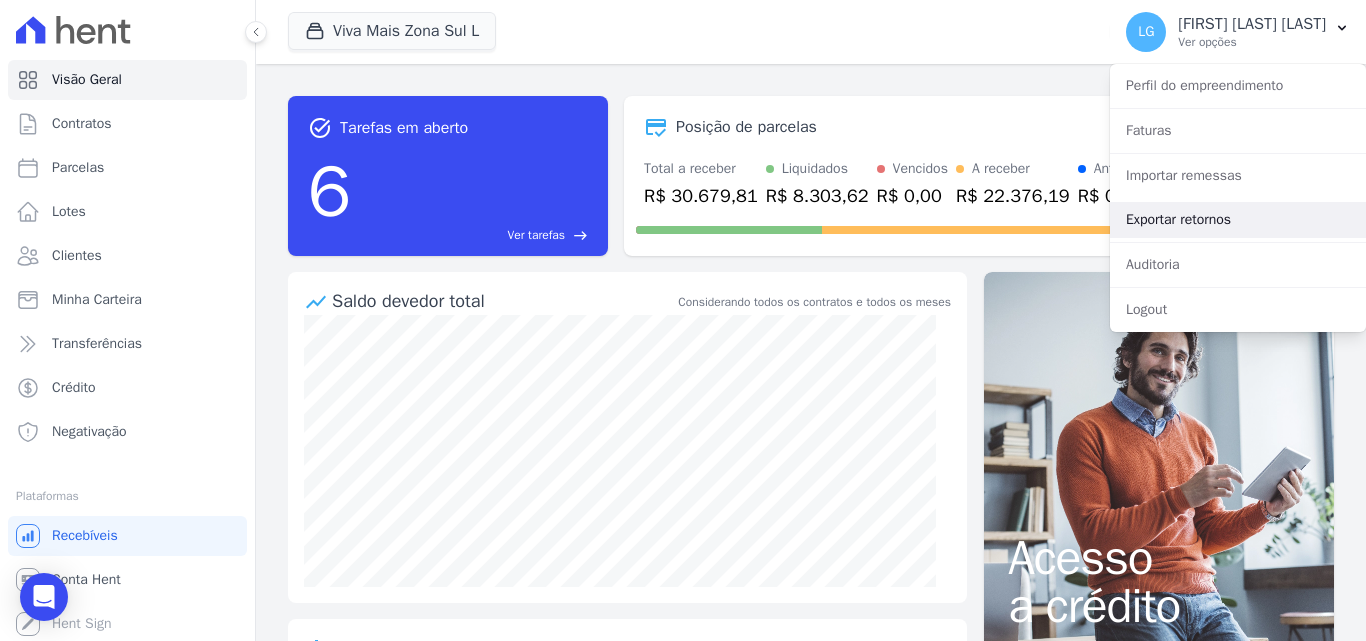 click on "Exportar retornos" at bounding box center [1238, 220] 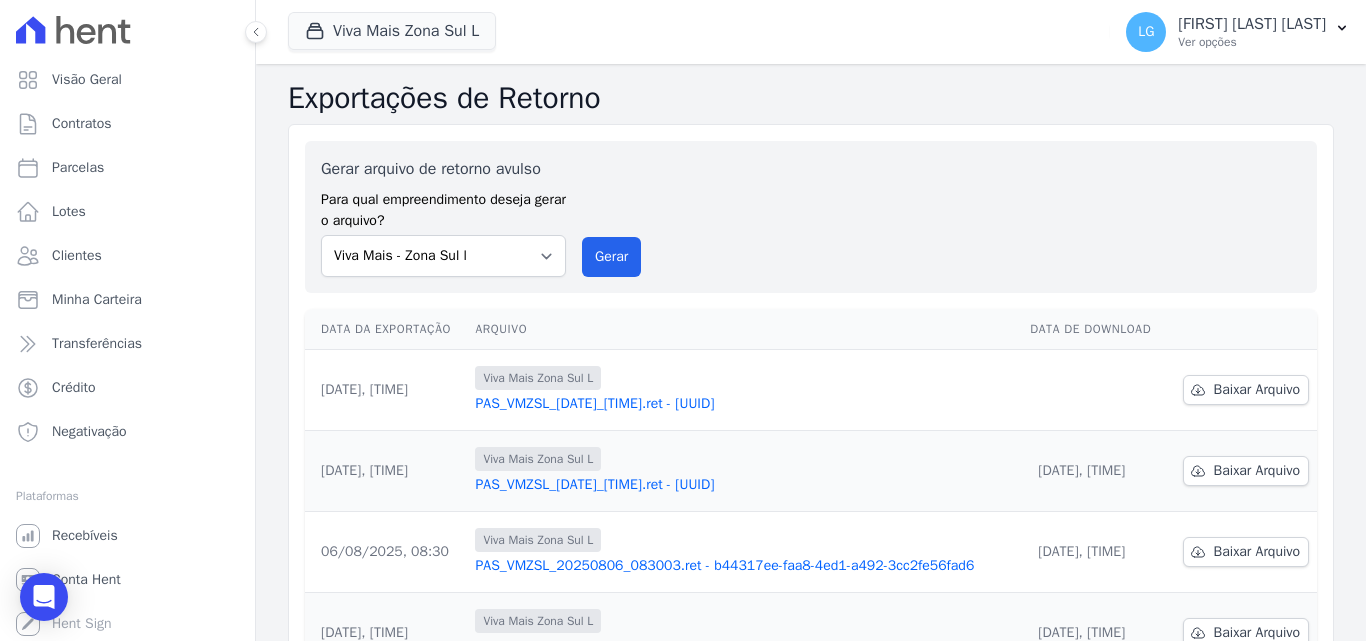 click on "Viva Mais - [REGION] L
Mais Lar
Mais Park Nacional
Mais Park Pampulha
Mugango - Viva Iguaçu
Parque Primavera" at bounding box center (695, 32) 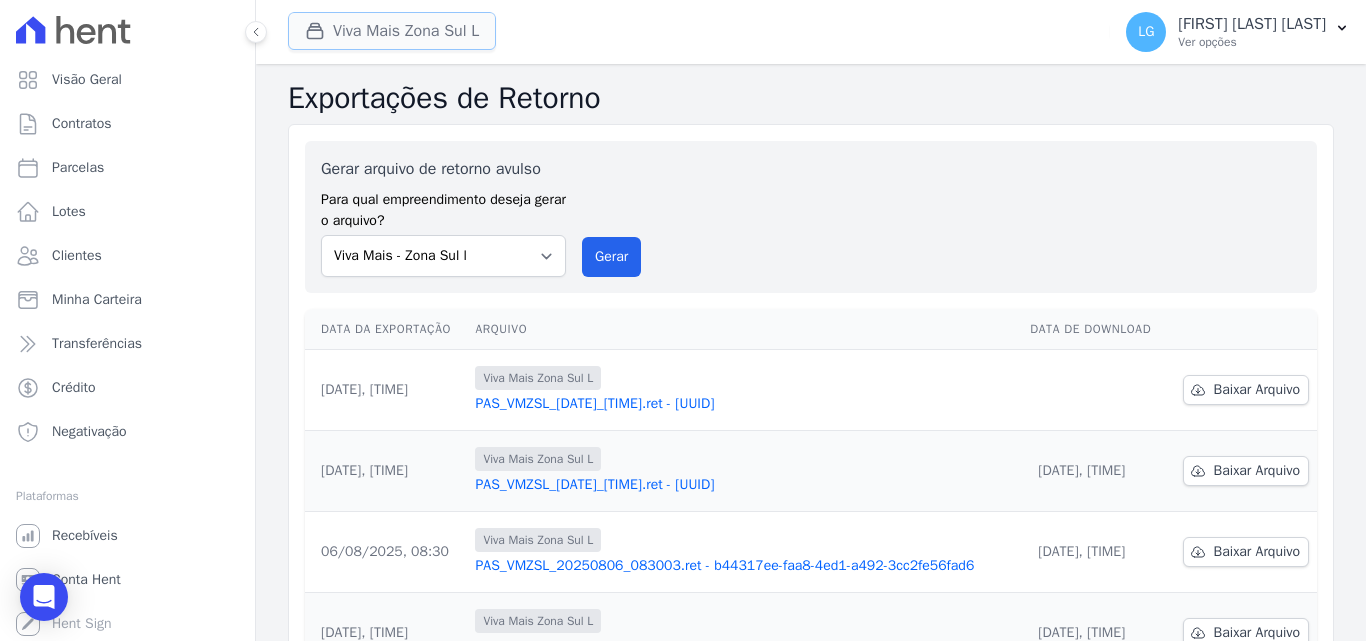 click on "Viva Mais   Zona Sul L" at bounding box center [392, 31] 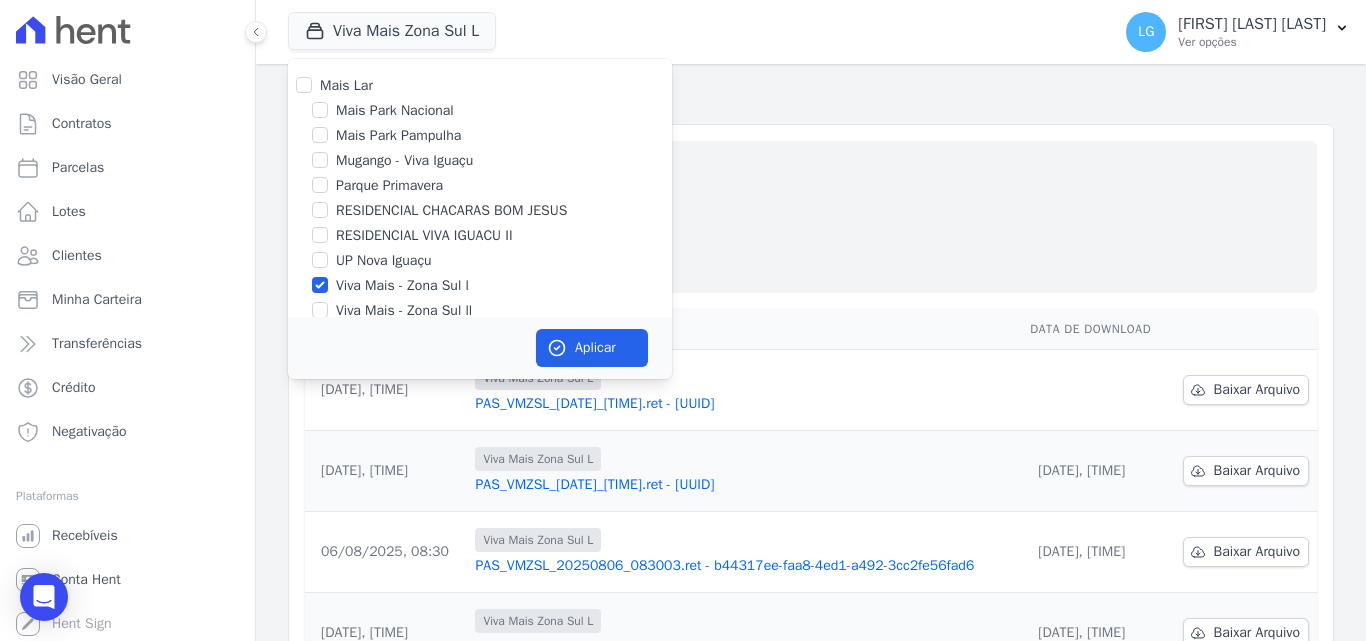 click on "Mais Lar" at bounding box center (346, 85) 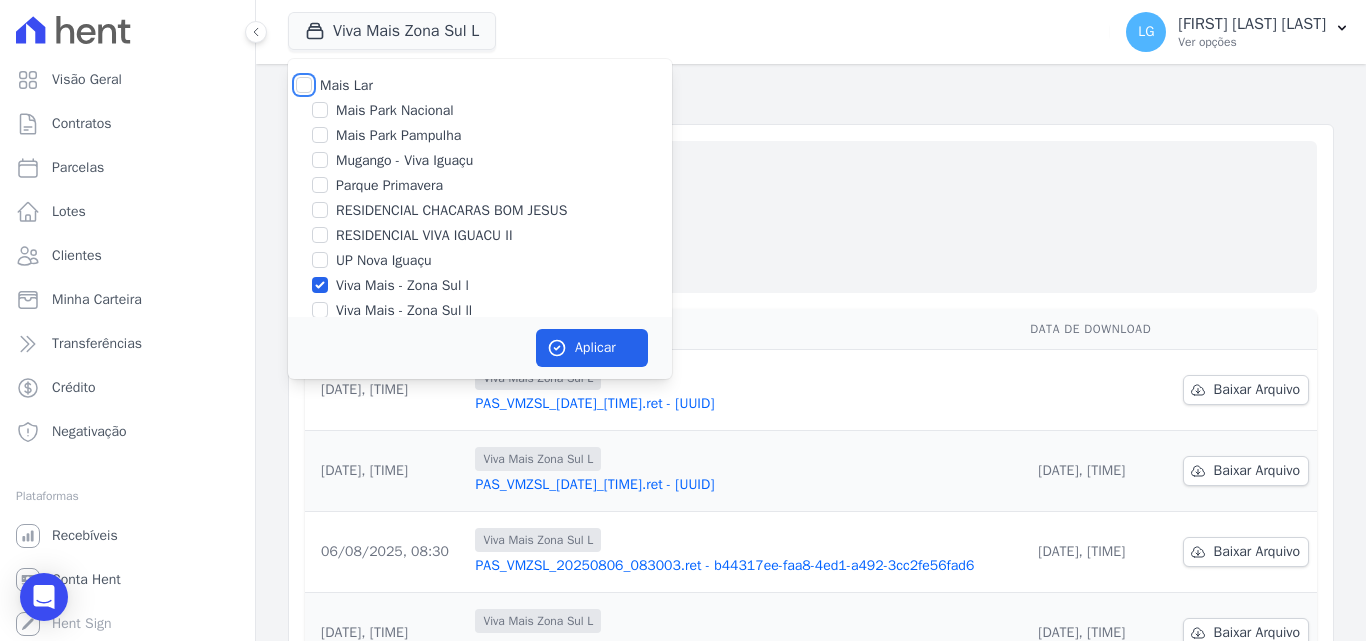 click on "Mais Lar" at bounding box center (304, 85) 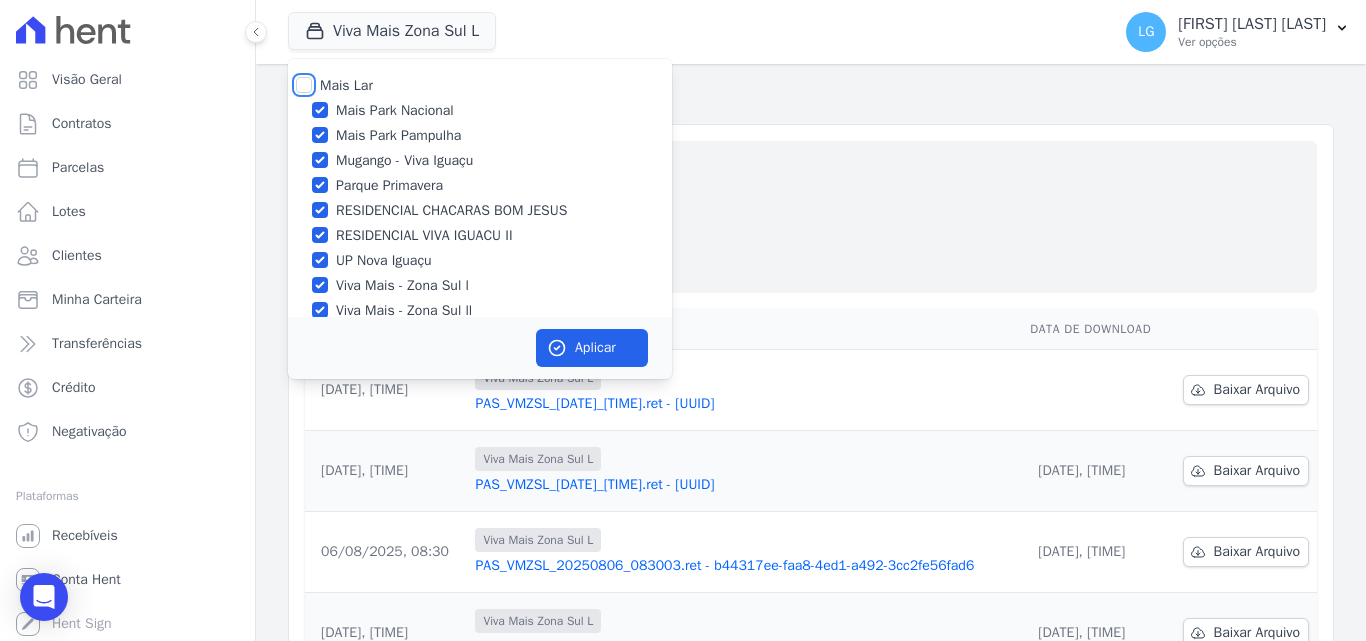 checkbox on "true" 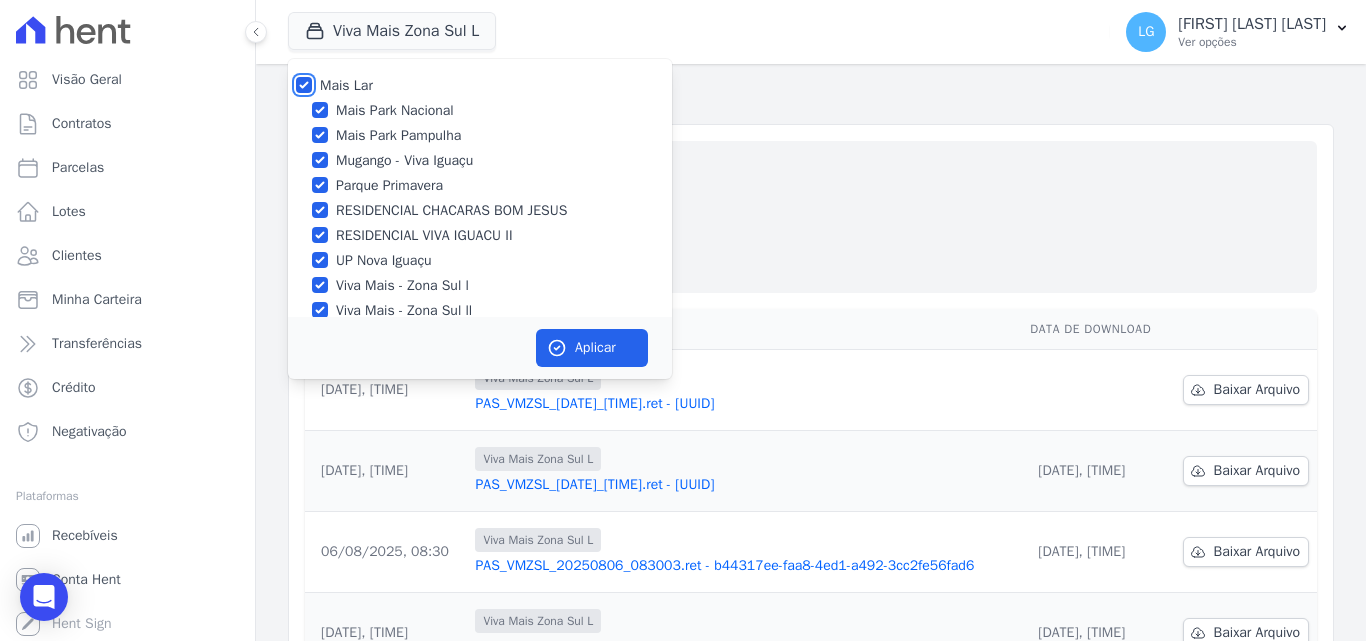 checkbox on "true" 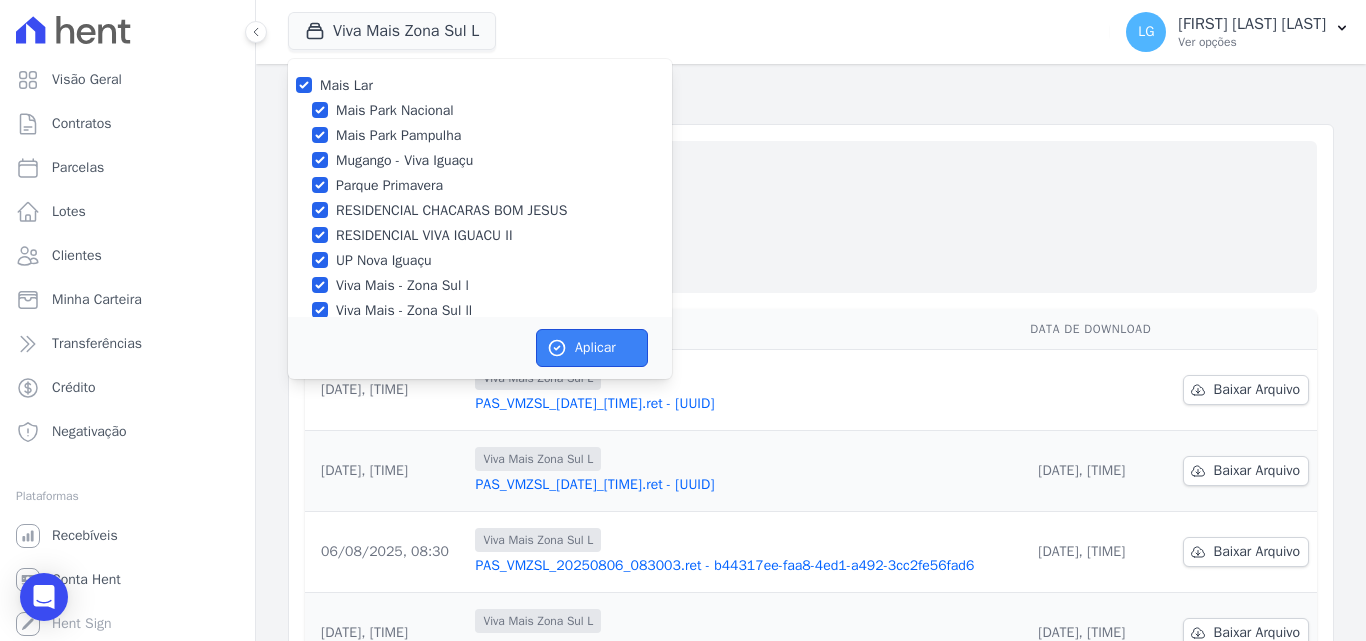click on "Aplicar" at bounding box center [592, 348] 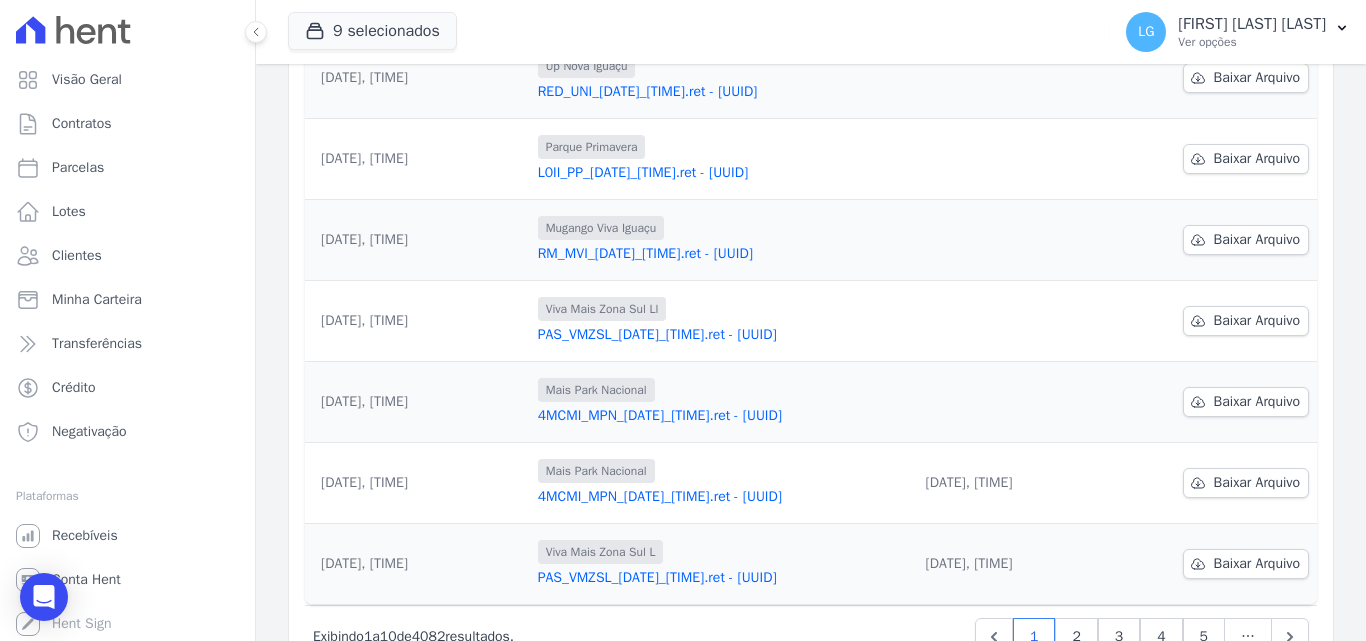 scroll, scrollTop: 600, scrollLeft: 0, axis: vertical 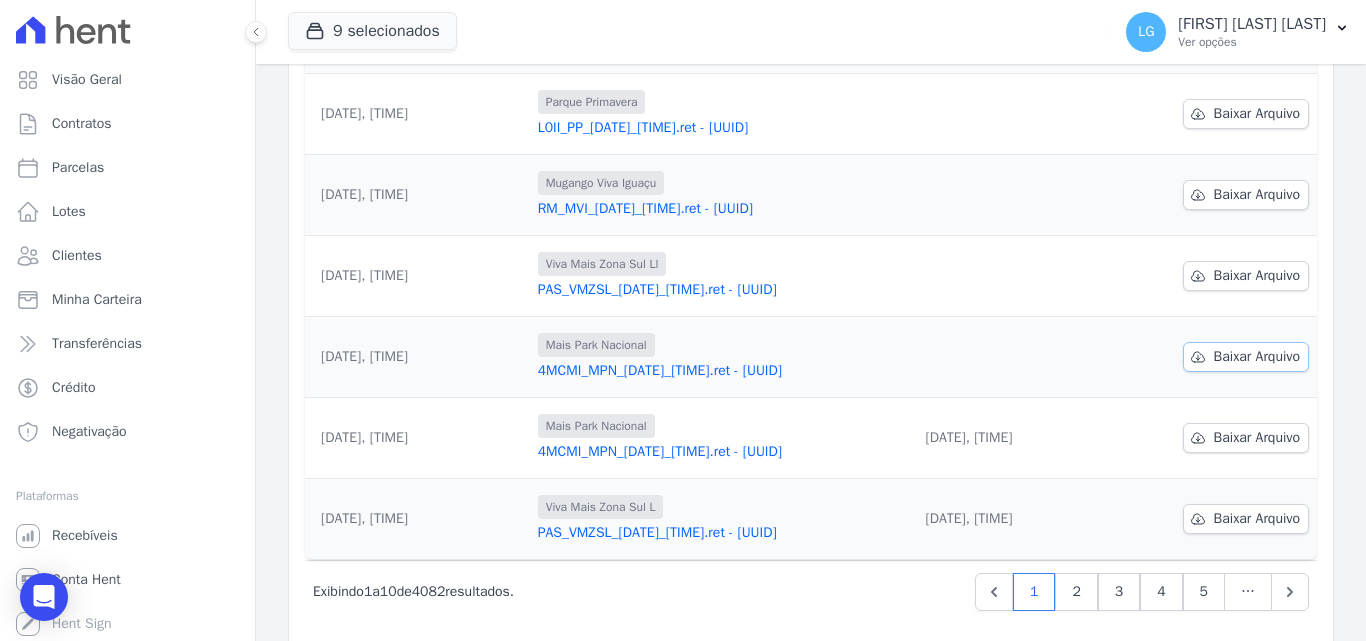 click on "Baixar Arquivo" at bounding box center [1257, 357] 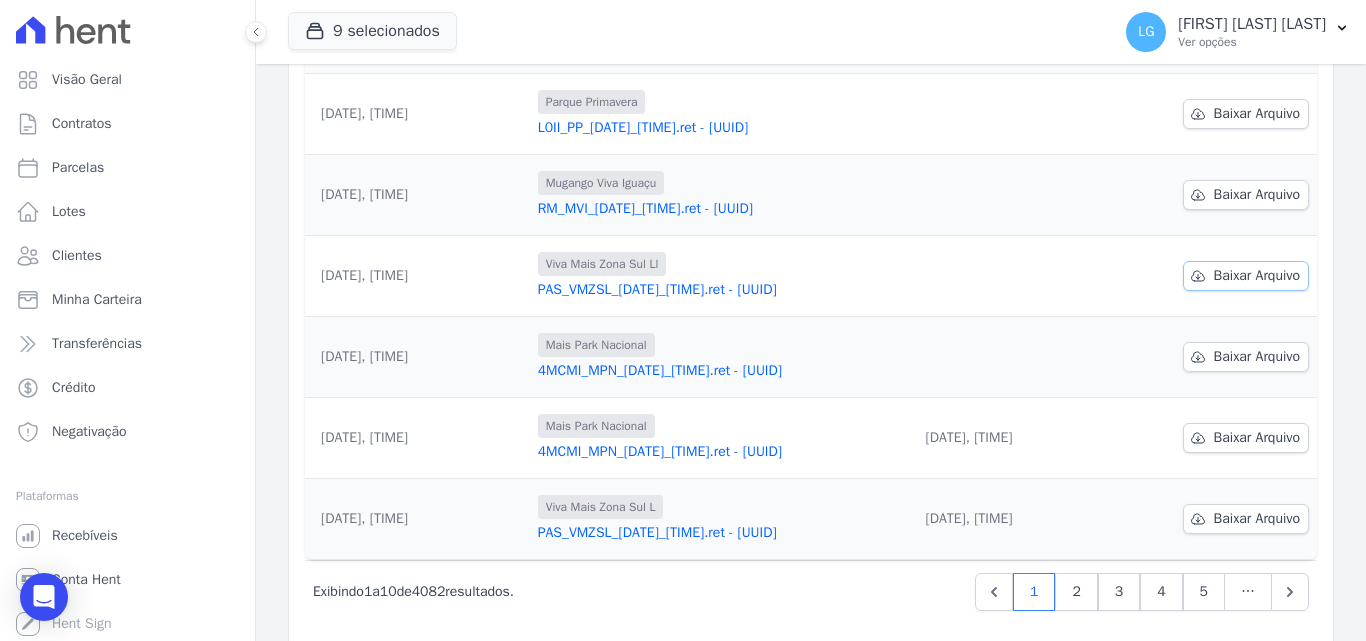 click on "Baixar Arquivo" at bounding box center [1257, 276] 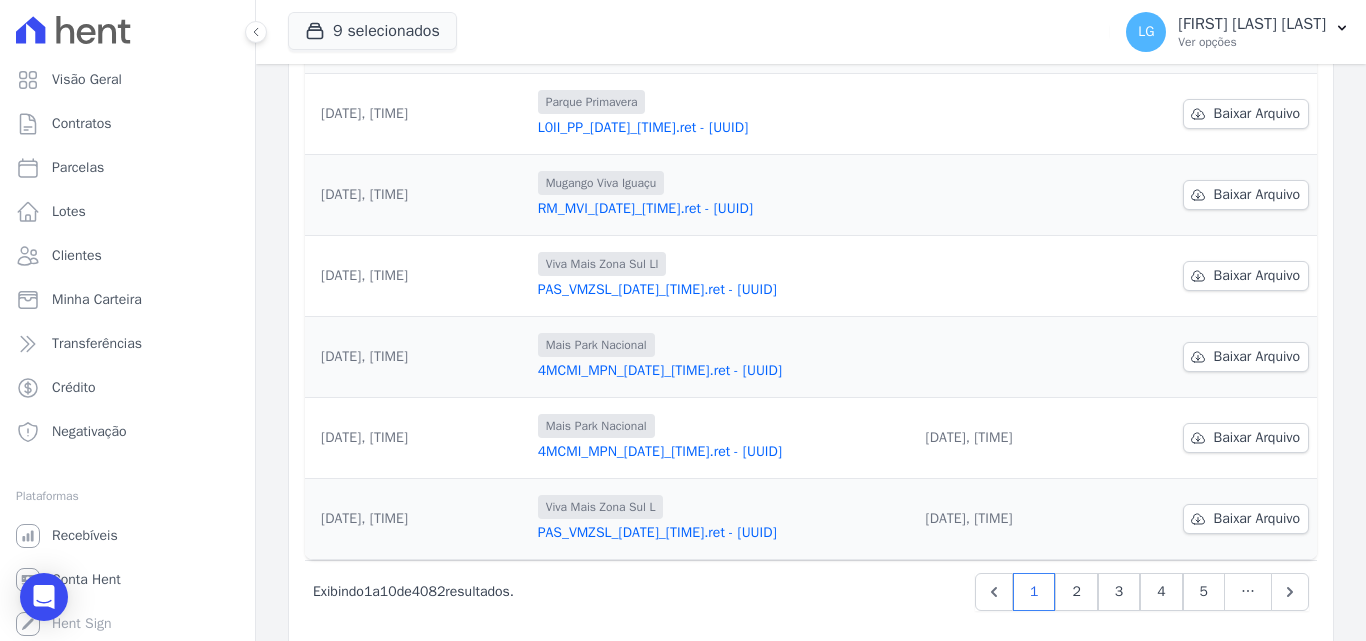 click on "Data da Exportação
Arquivo
Data de Download
[DATE], [TIME]
Mais Park Pampulha
FBI_MPP_[DATE]_[TIME].ret -
[UUID]
Baixar Arquivo
[DATE], [TIME]" at bounding box center (811, 134) 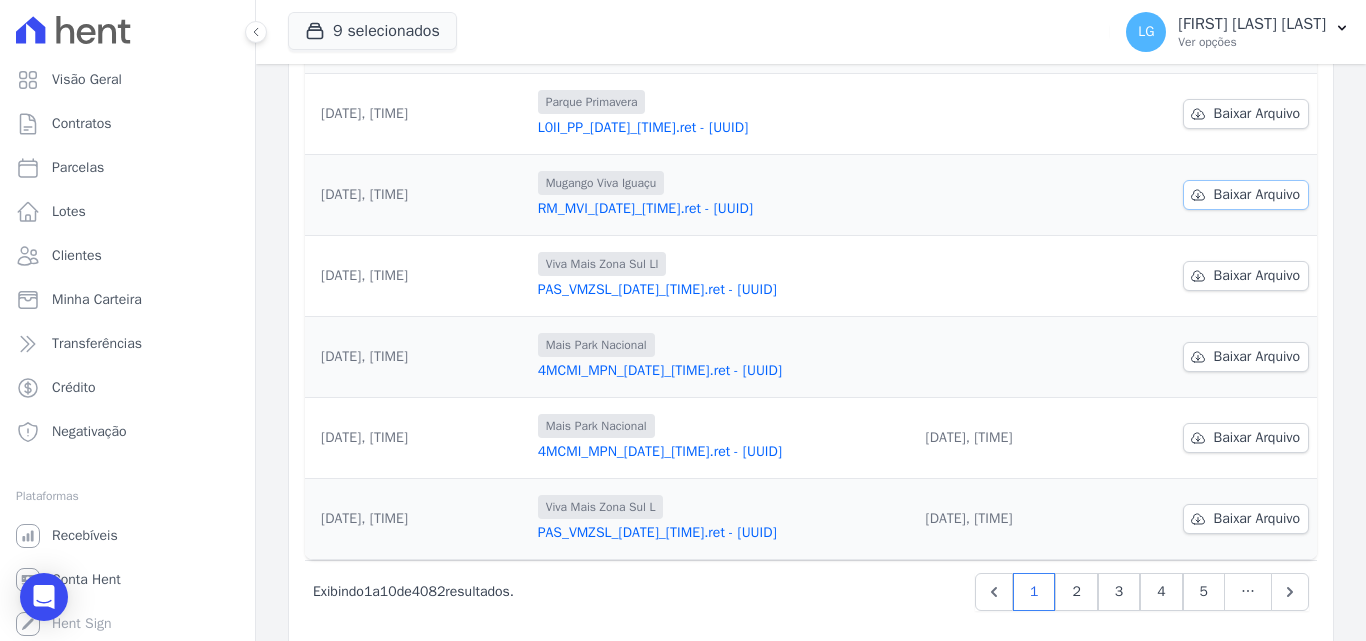 click on "Baixar Arquivo" at bounding box center [1257, 195] 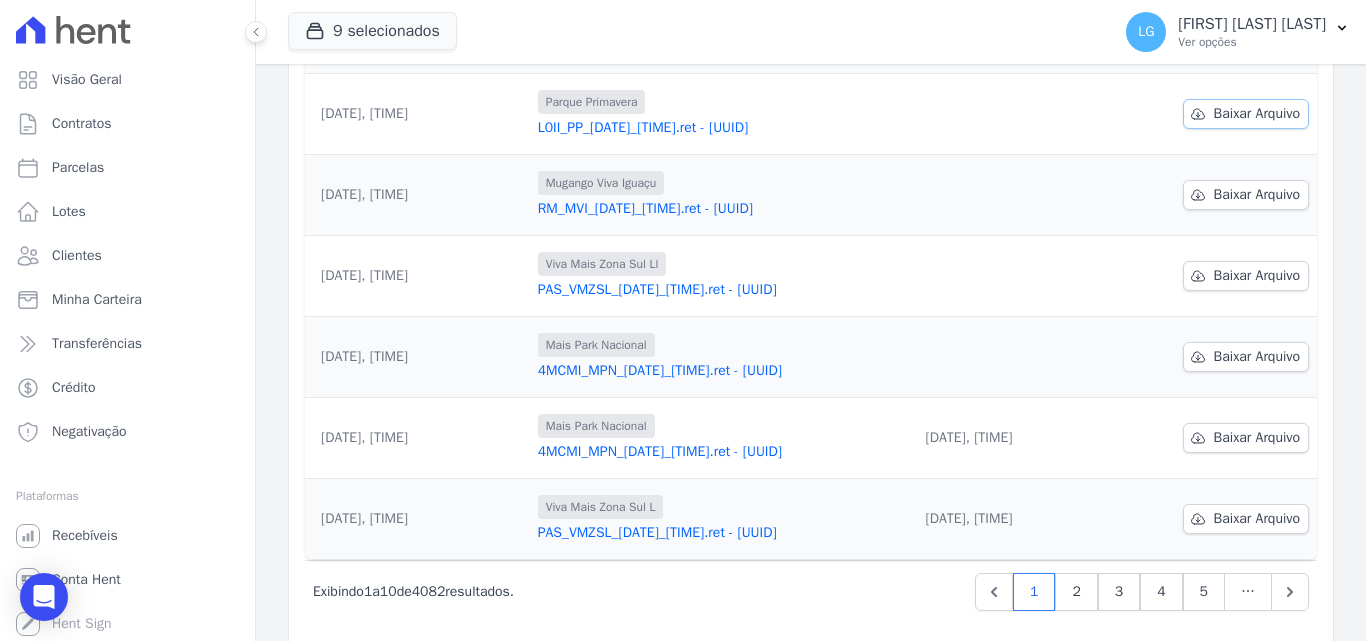 click on "Baixar Arquivo" at bounding box center [1257, 114] 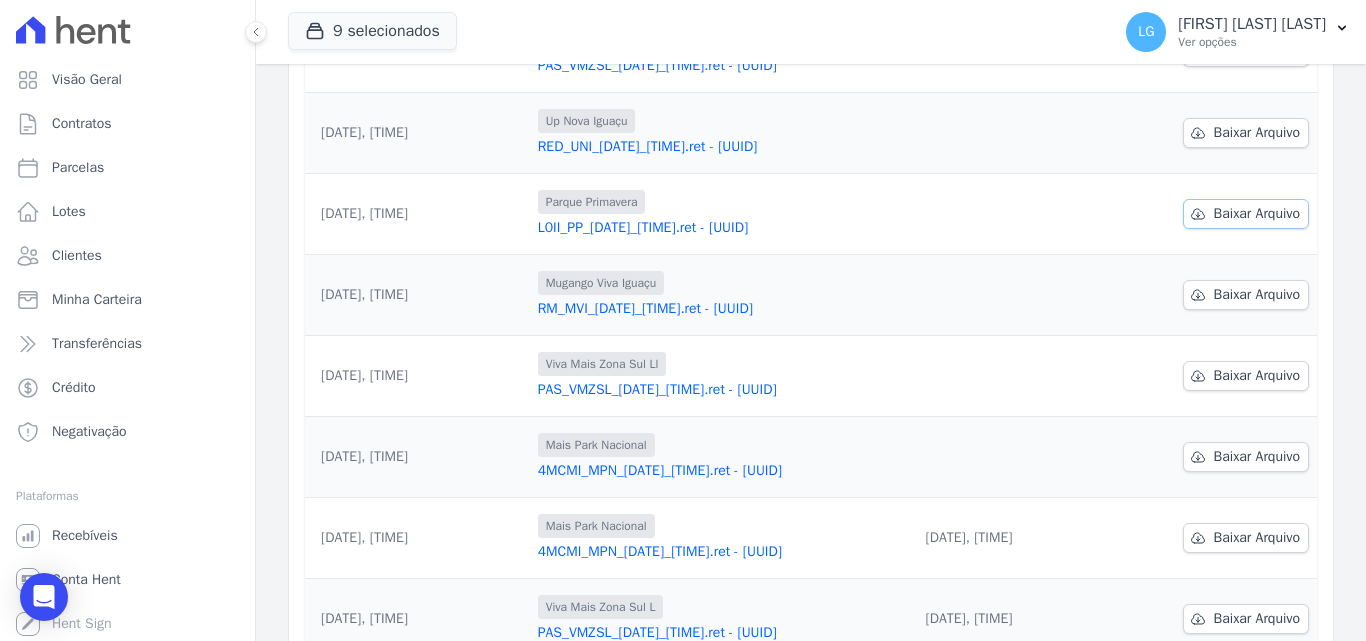 scroll, scrollTop: 400, scrollLeft: 0, axis: vertical 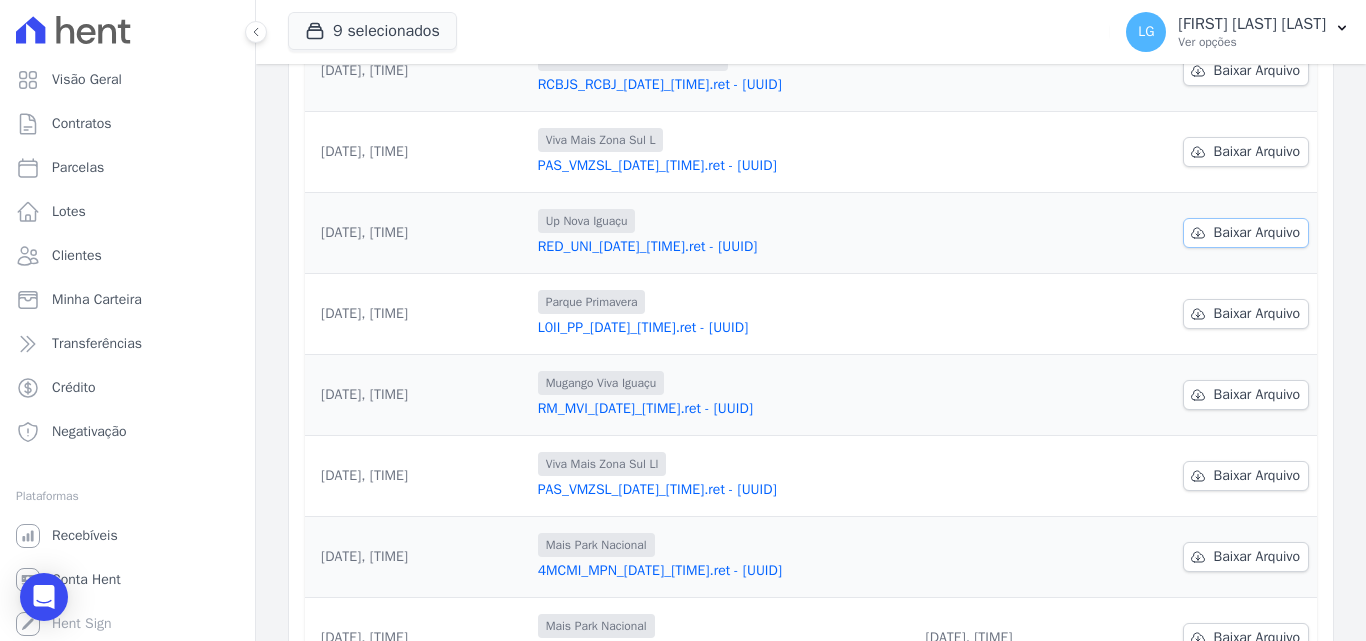 click on "Baixar Arquivo" at bounding box center (1257, 233) 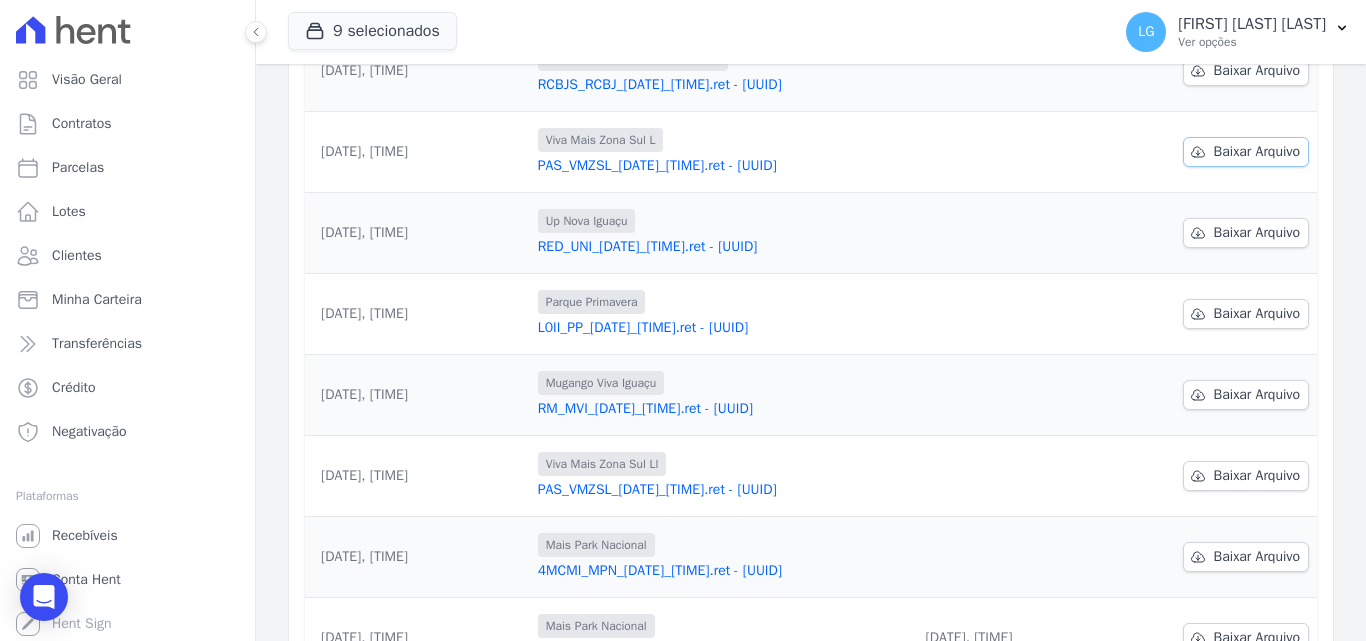 click on "Baixar Arquivo" at bounding box center (1257, 152) 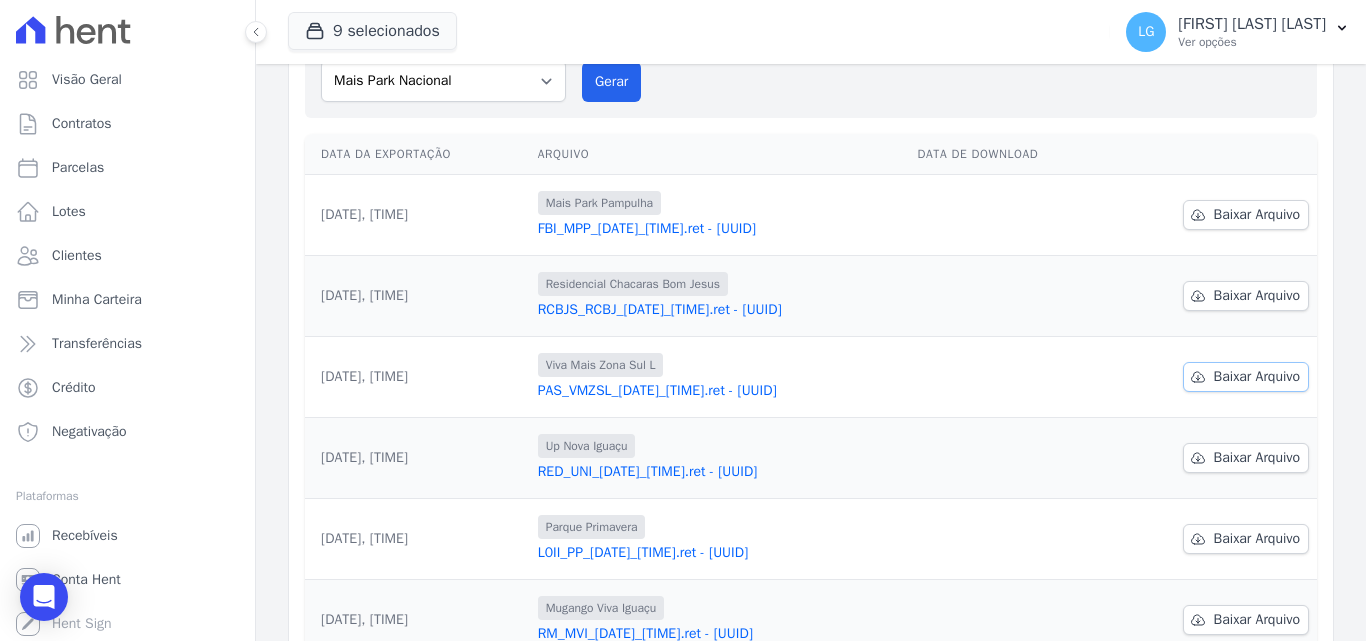 scroll, scrollTop: 100, scrollLeft: 0, axis: vertical 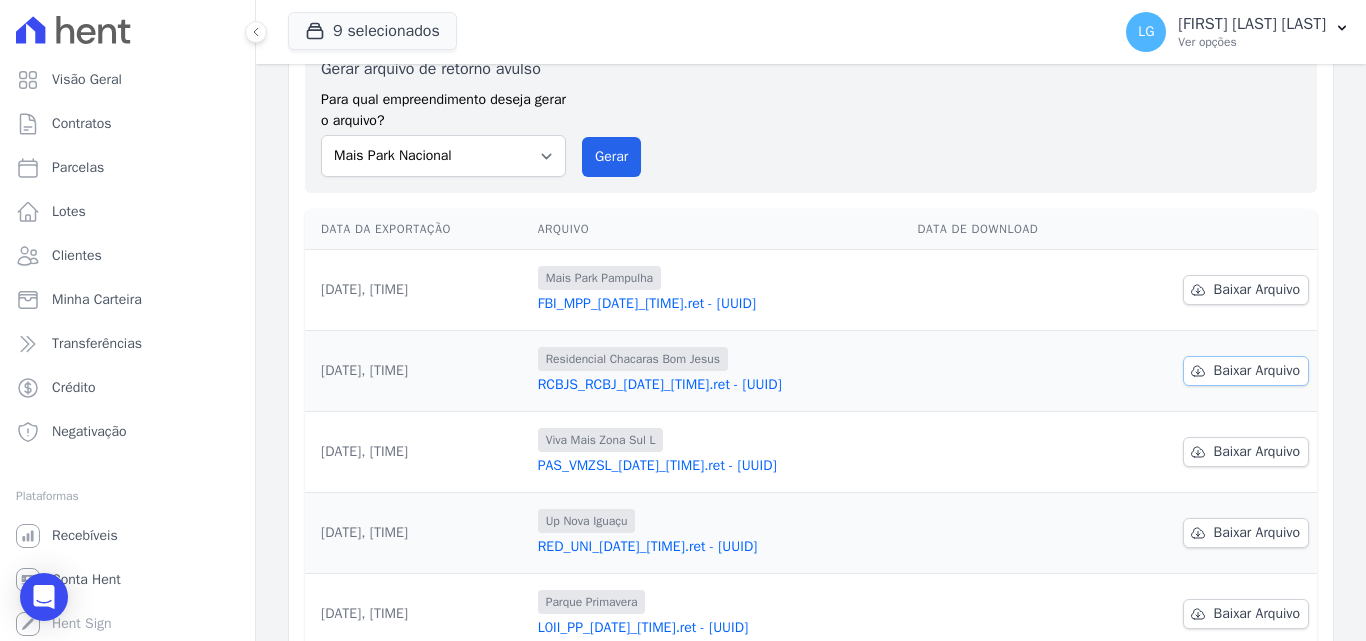click on "Baixar Arquivo" at bounding box center [1257, 371] 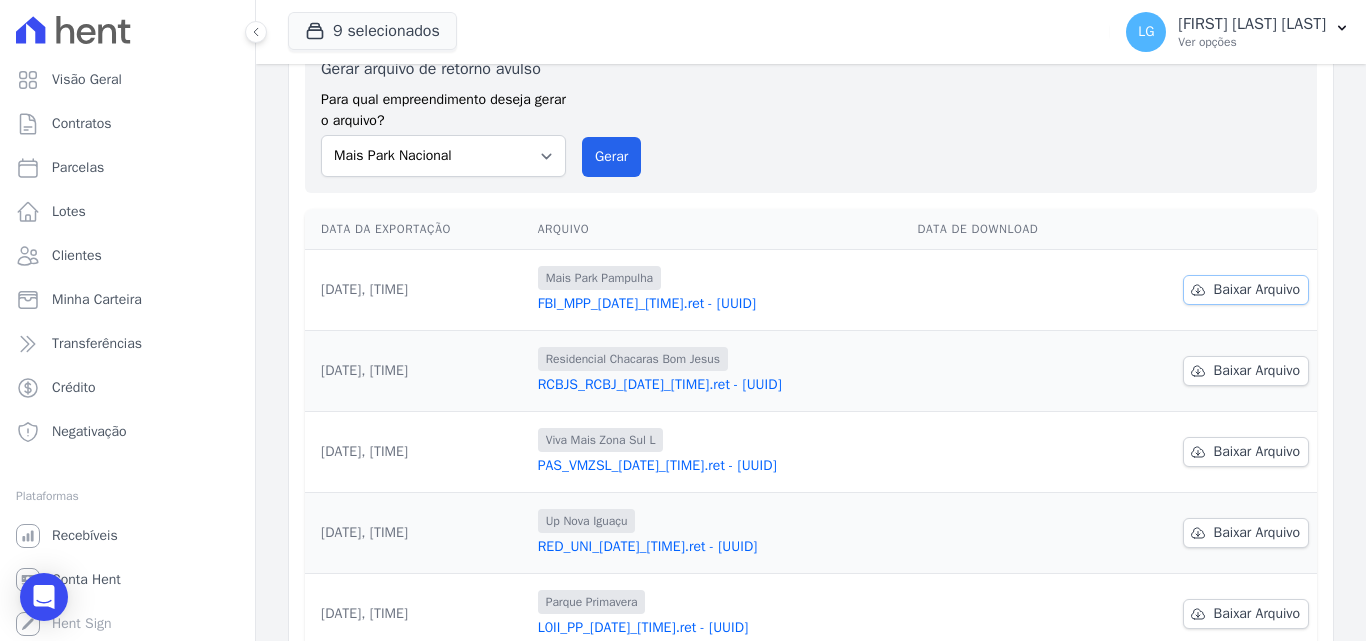 click on "Baixar Arquivo" at bounding box center (1257, 290) 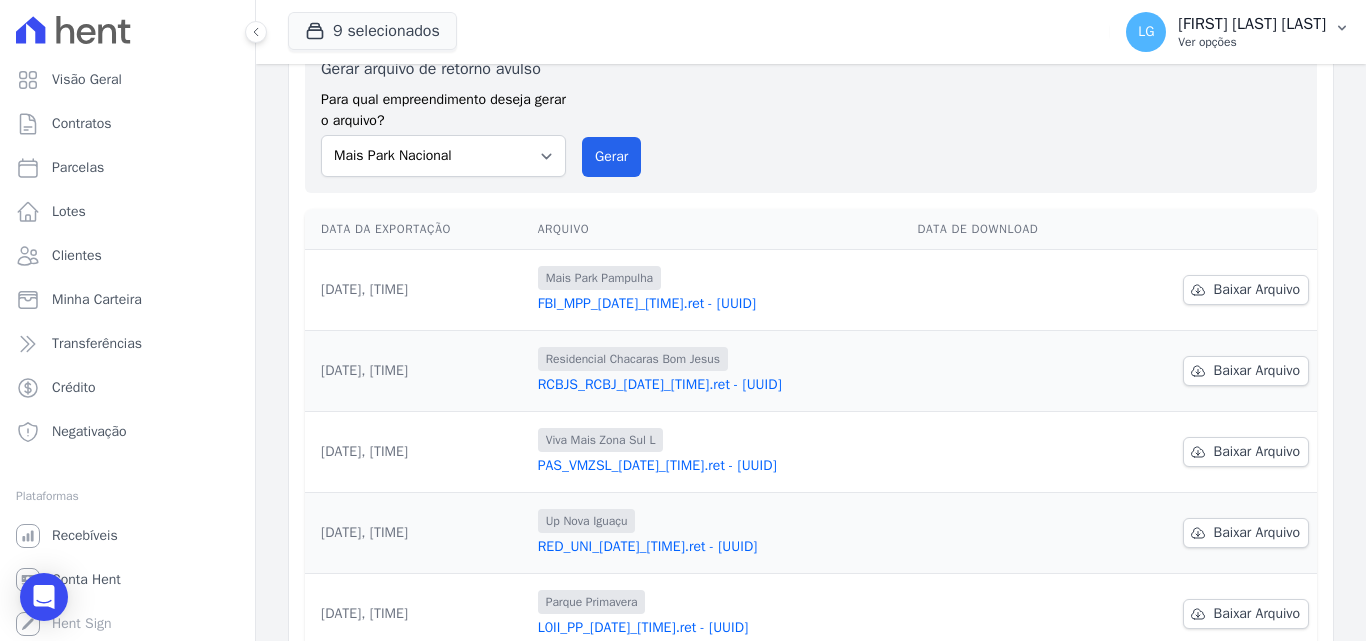 click on "[FIRST] [LAST] [LAST]" at bounding box center [1252, 24] 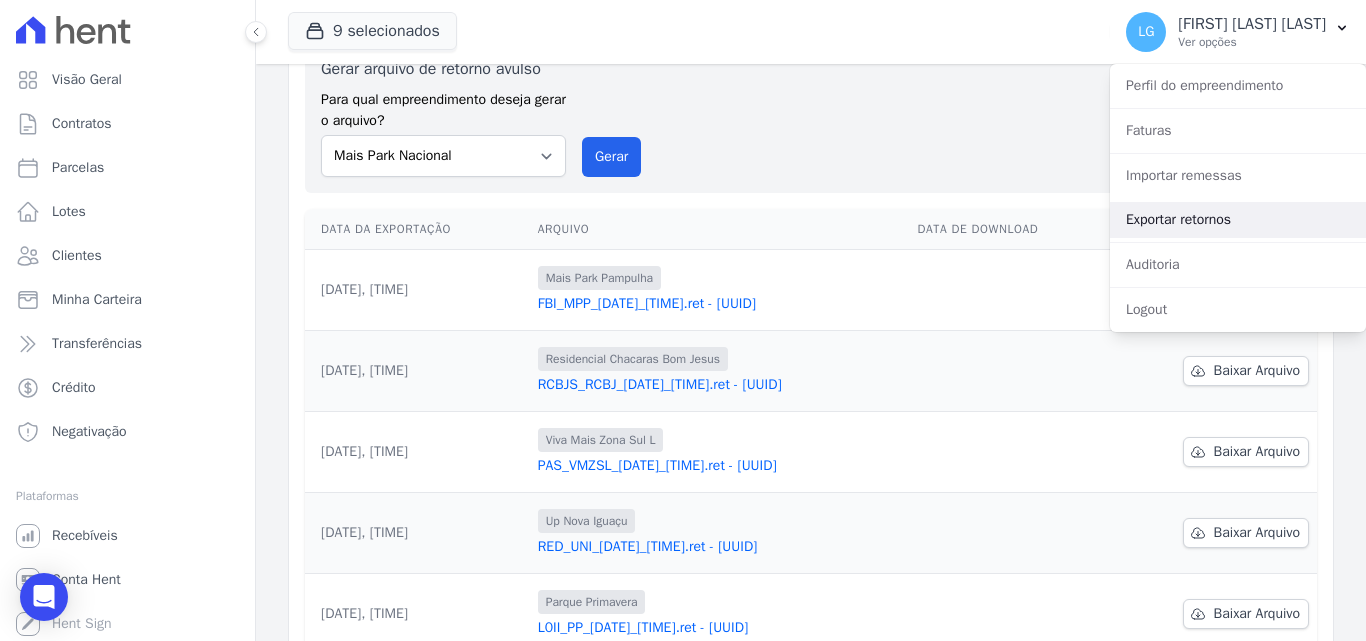 click on "Exportar retornos" at bounding box center (1238, 220) 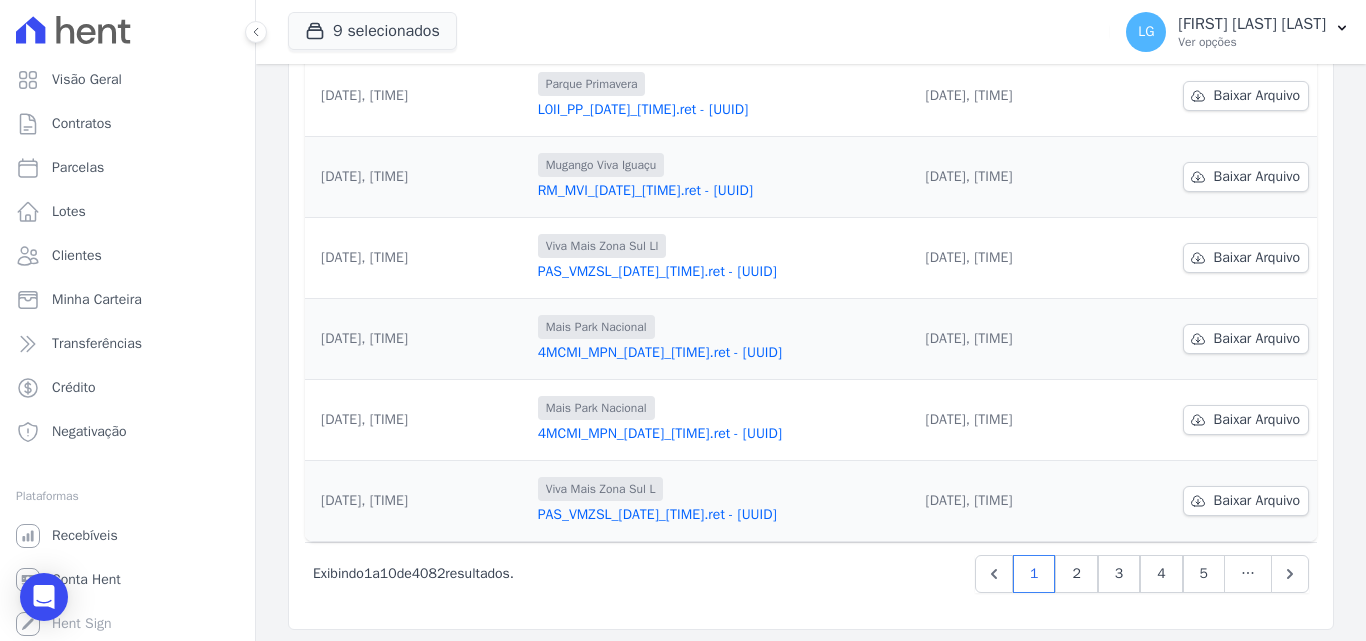 scroll, scrollTop: 623, scrollLeft: 0, axis: vertical 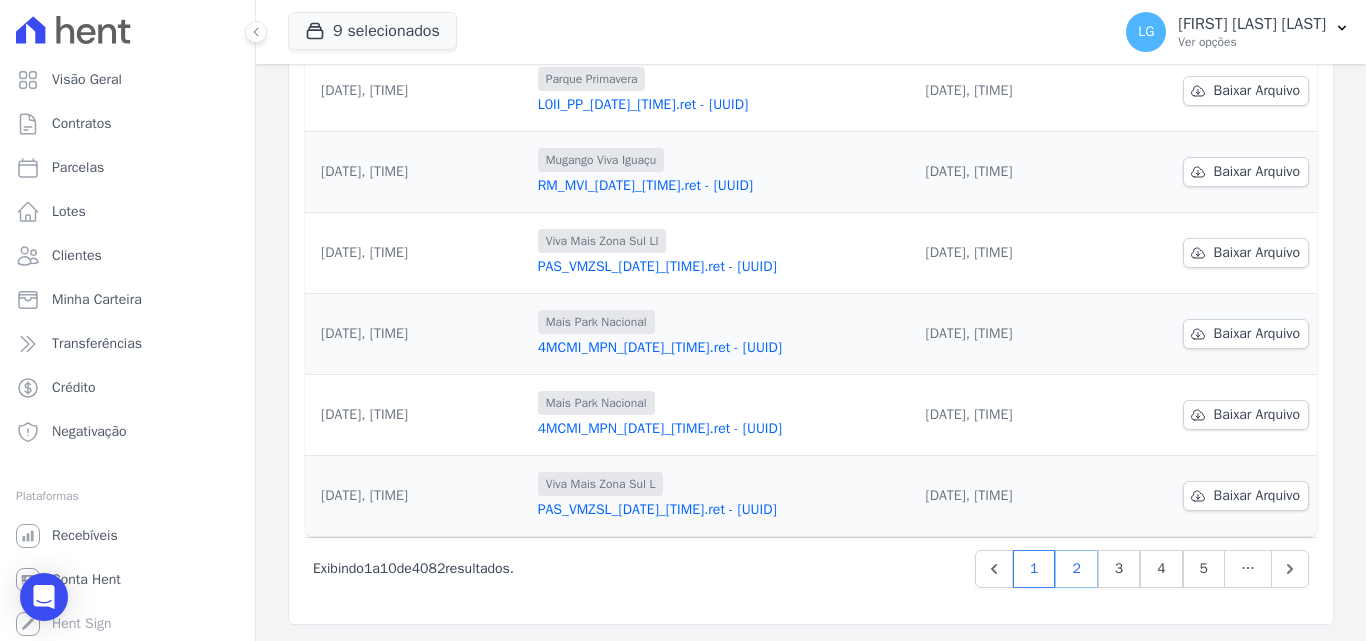 click on "2" at bounding box center [1076, 569] 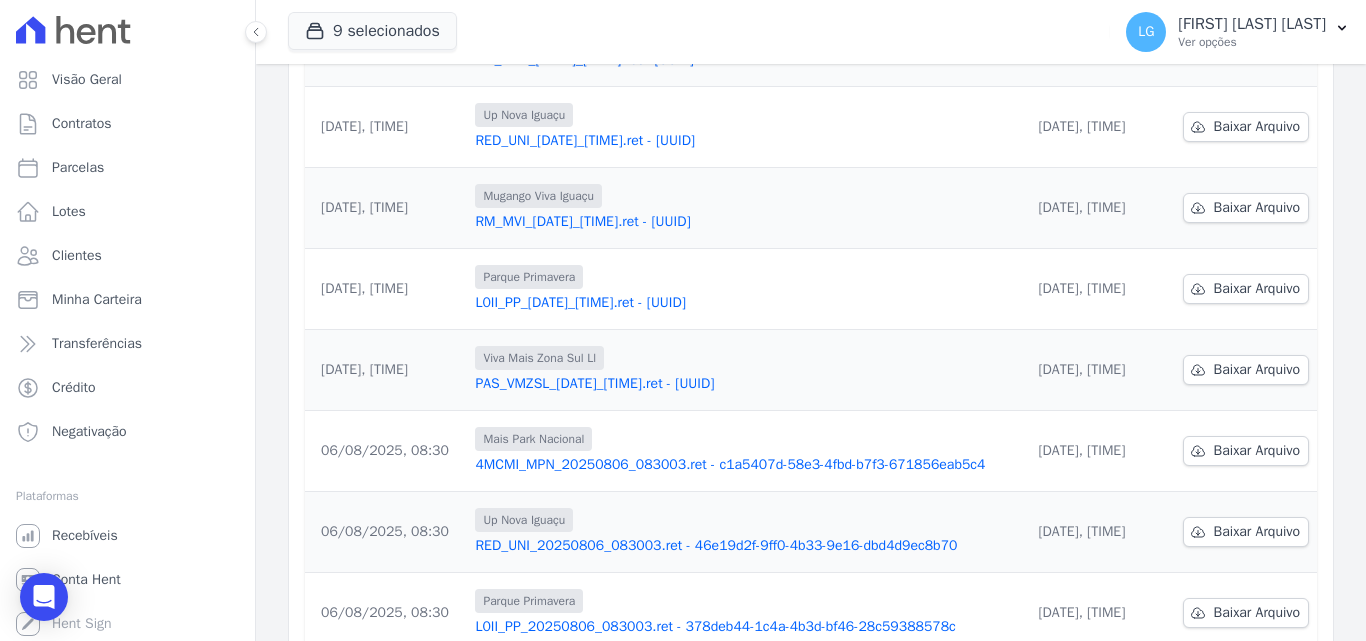 scroll, scrollTop: 623, scrollLeft: 0, axis: vertical 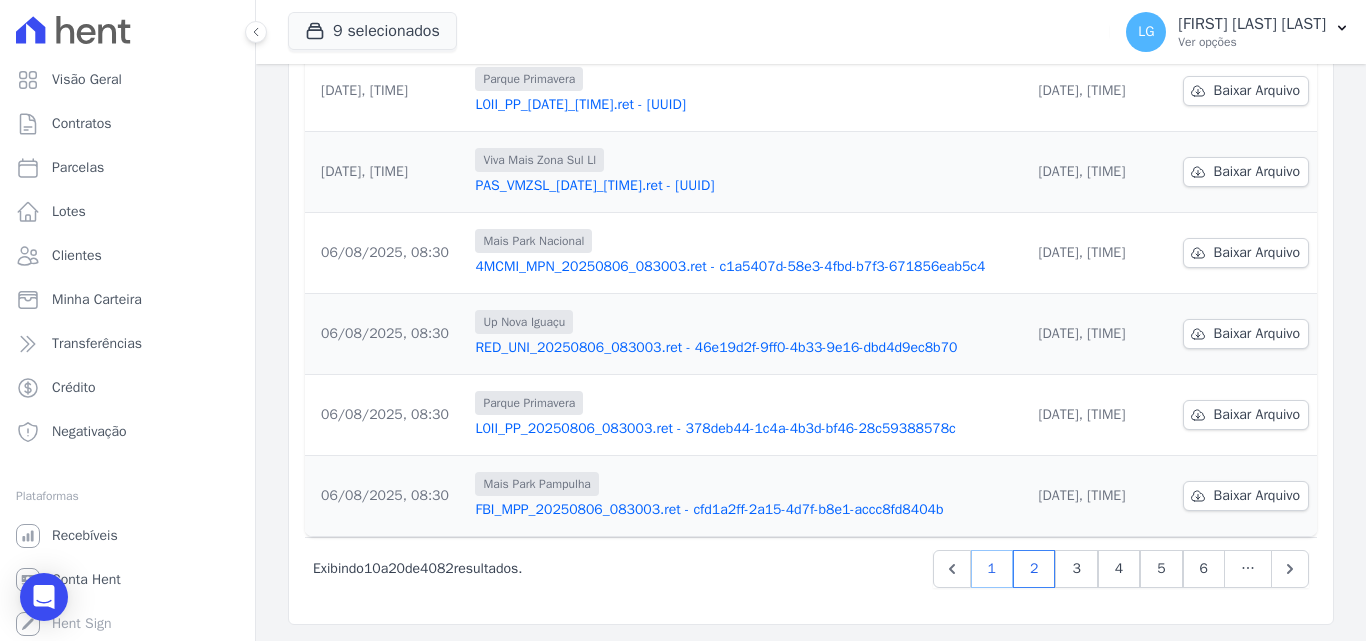 click on "1" at bounding box center (992, 569) 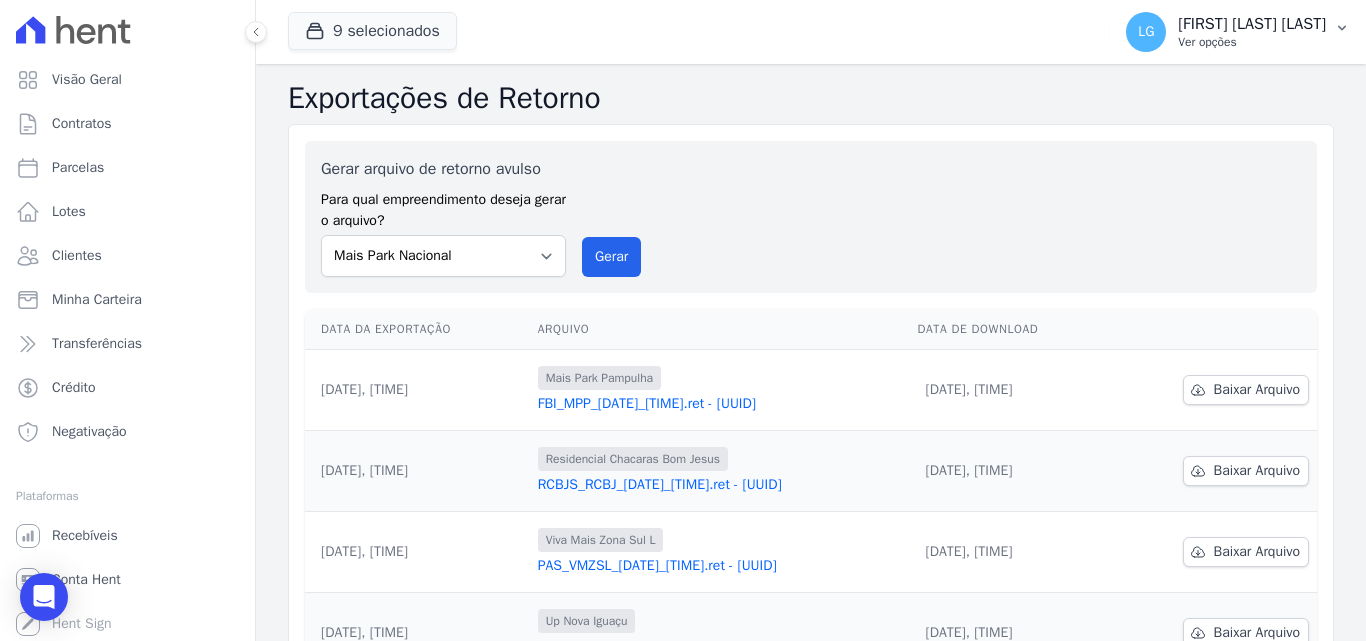 click on "[FIRST] [LAST] [LAST]" at bounding box center [1252, 24] 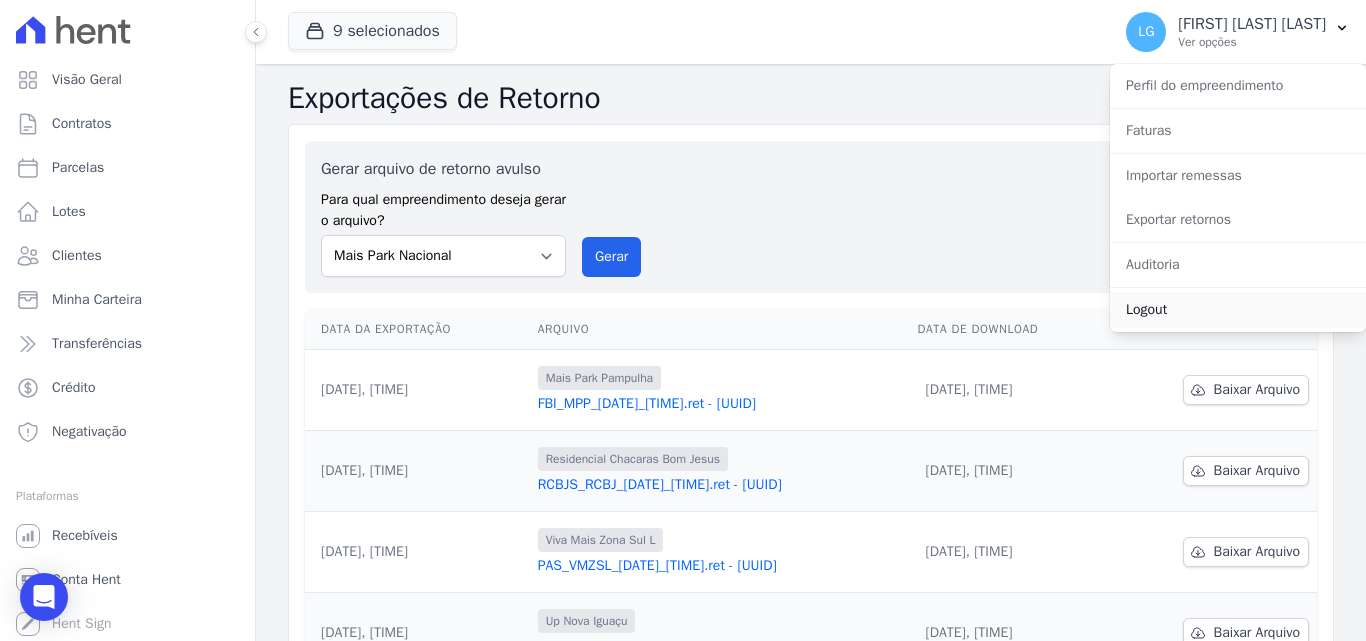 click on "Logout" at bounding box center [1238, 310] 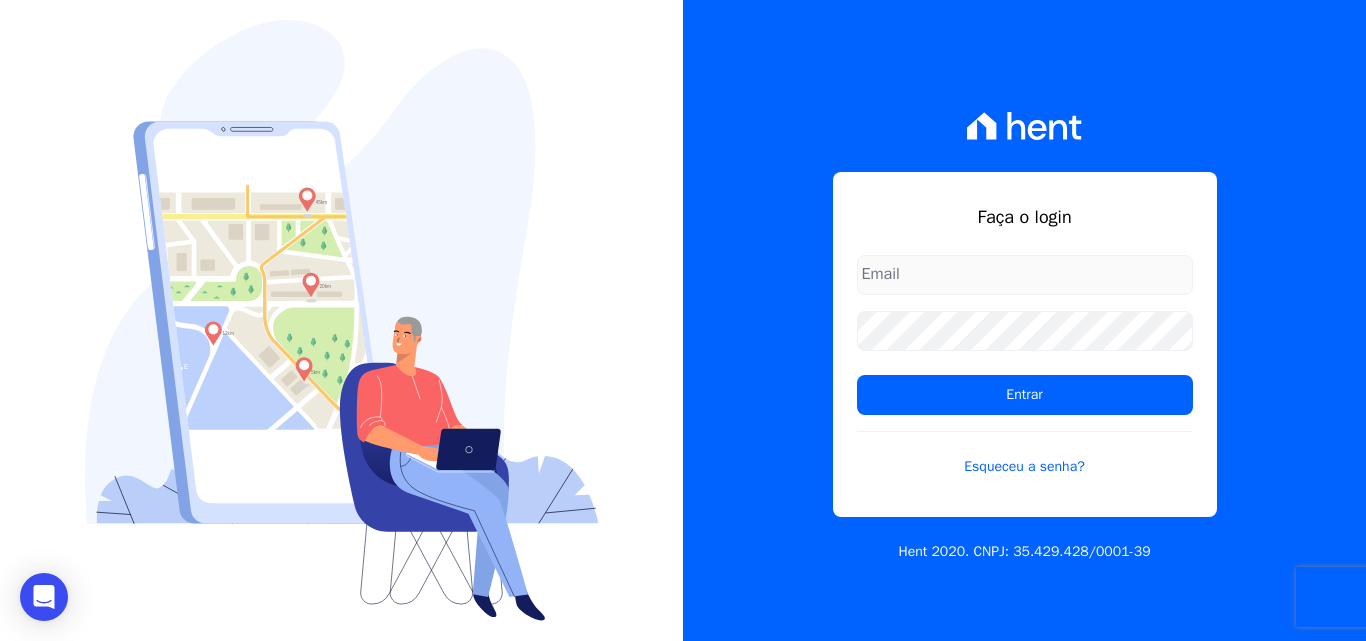 type on "[EMAIL]" 